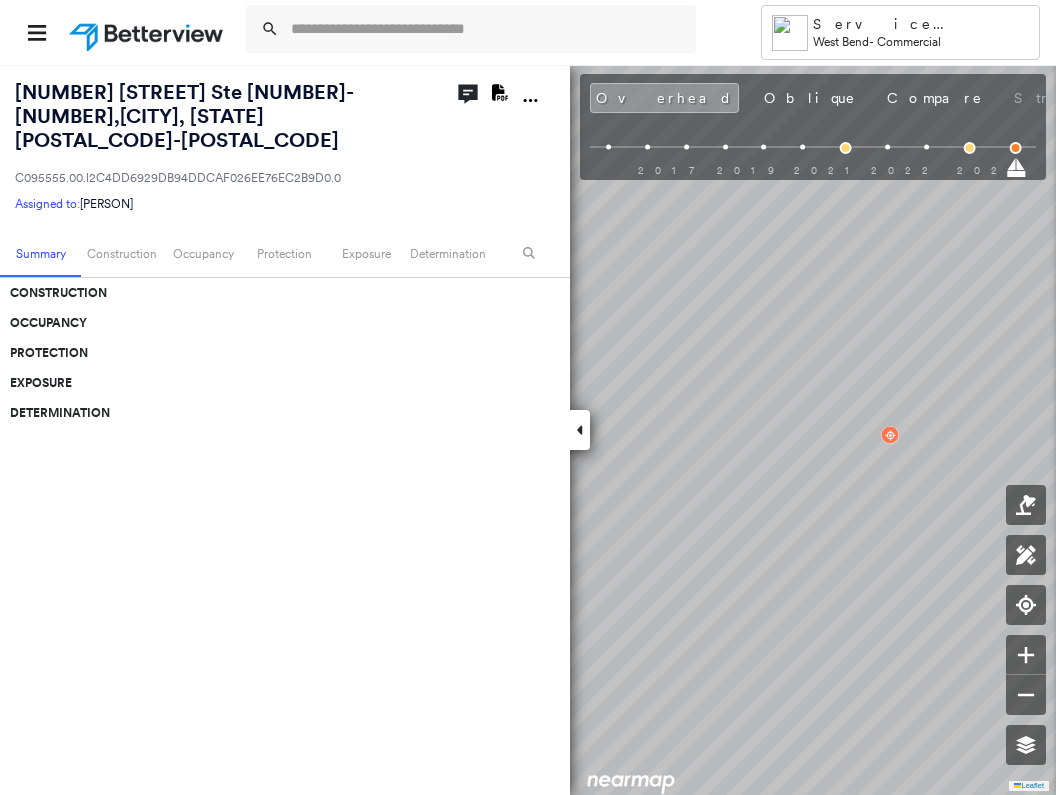 scroll, scrollTop: 0, scrollLeft: 0, axis: both 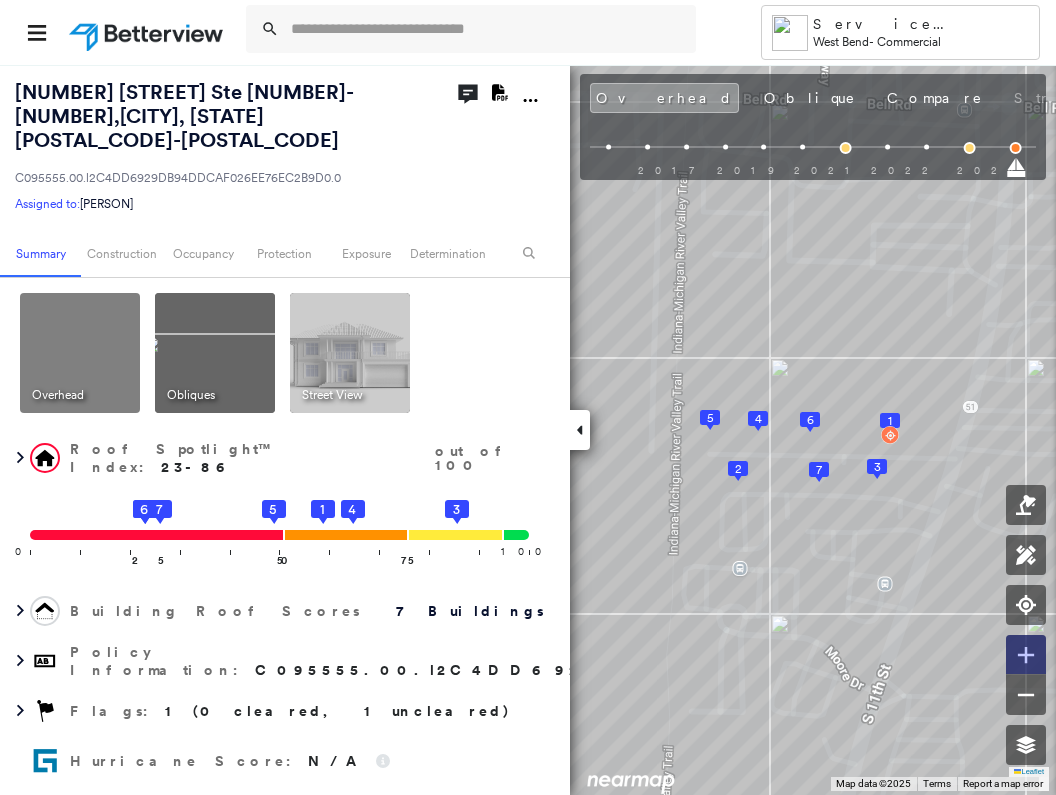 click 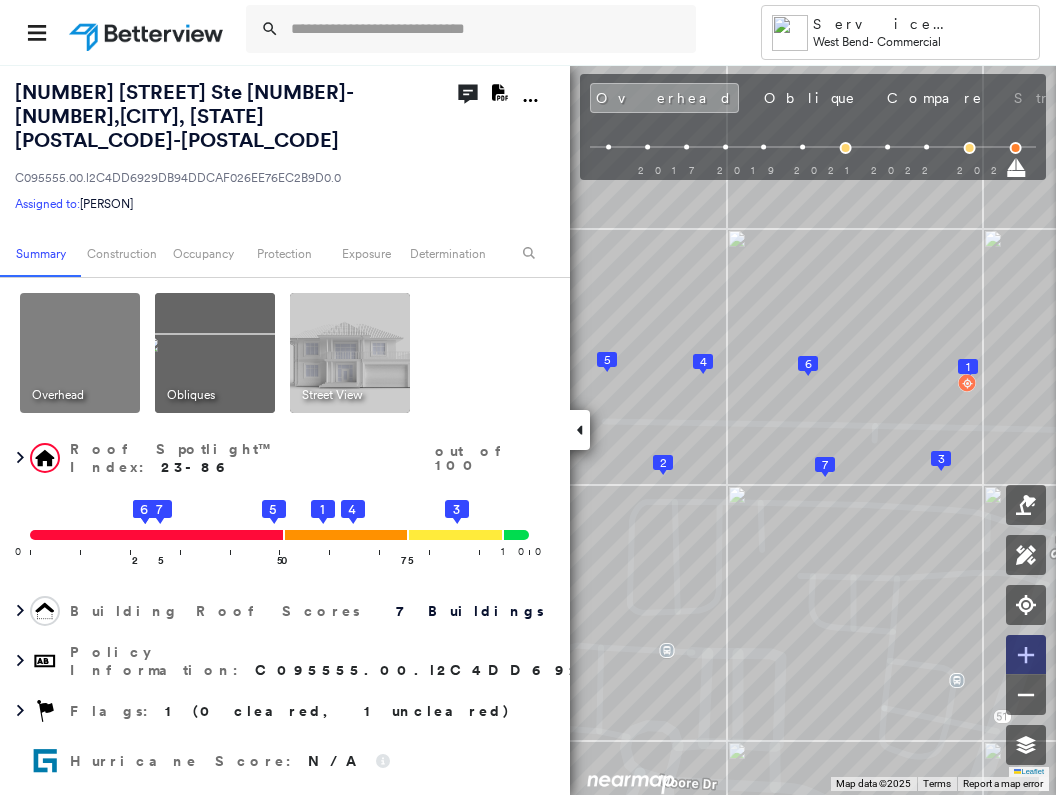 click 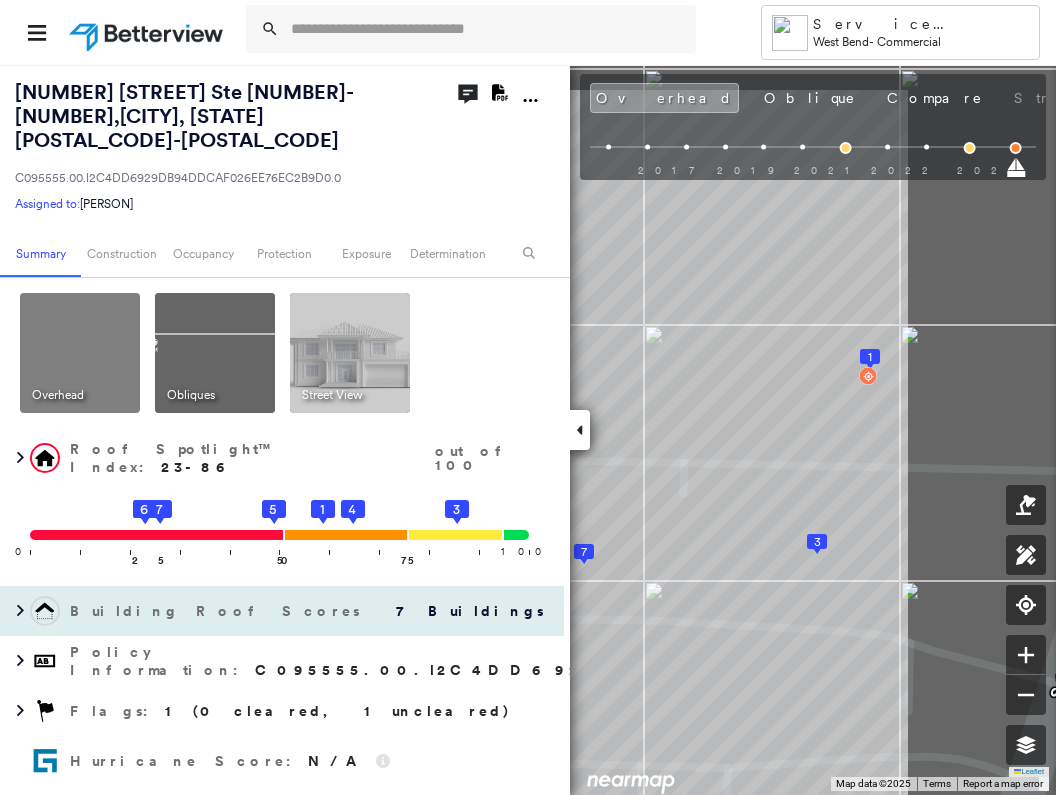 click on "1990 S 11th St Ste 44-49 ,  Niles, MI 49120-4075 C095555.00.l2C4DD6929DB94DDCAF026EE76EC2B9D0.0 Assigned to:  Beth Payne Assigned to:  Beth Payne C095555.00.l2C4DD6929DB94DDCAF026EE76EC2B9D0.0 Assigned to:  Beth Payne Open Comments Download PDF Report Summary Construction Occupancy Protection Exposure Determination Overhead Obliques Street View Roof Spotlight™ Index :  23-86 out of 100 0 100 25 2 6 50 5 7 75 1 4 3 Building Roof Scores 7 Buildings Policy Information :  C095555.00.l2C4DD6929DB94DDCAF026EE76EC2B9D0.0 Flags :  1 (0 cleared, 1 uncleared) Hurricane Score :  N/A Wildfire Risk Score Value :  3 Construction Roof Spotlights :  Missing Shingles, Staining, Overhang, Vent Property Features :  Car, Water Hazard, Cracked Pavement, Disintegrated Pavement, Significantly Stained Pavement and 2 more Roof Size & Shape :  7 buildings  Assessor and MLS Details Property Lookup ReportAll Assessors BuildZoom - Building Permit Data and Analysis Occupancy Ownership Place Detail SmartyStreets - Geocode Protection :" at bounding box center (528, 429) 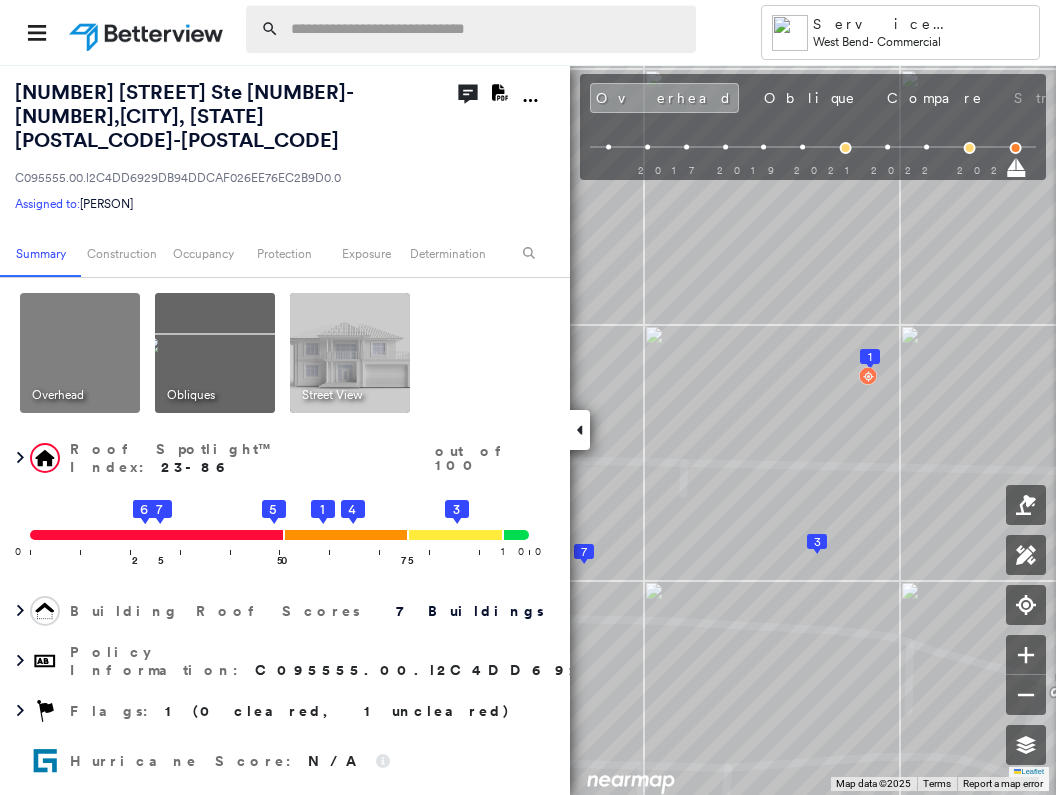 click at bounding box center (487, 29) 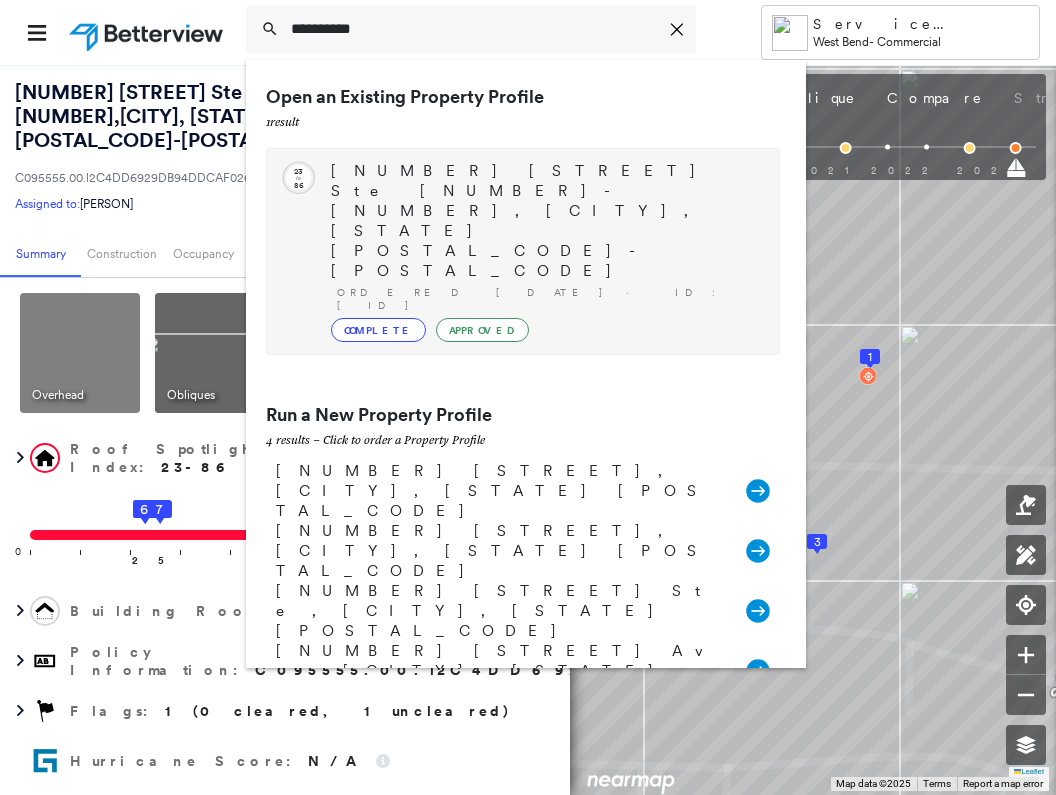 type on "**********" 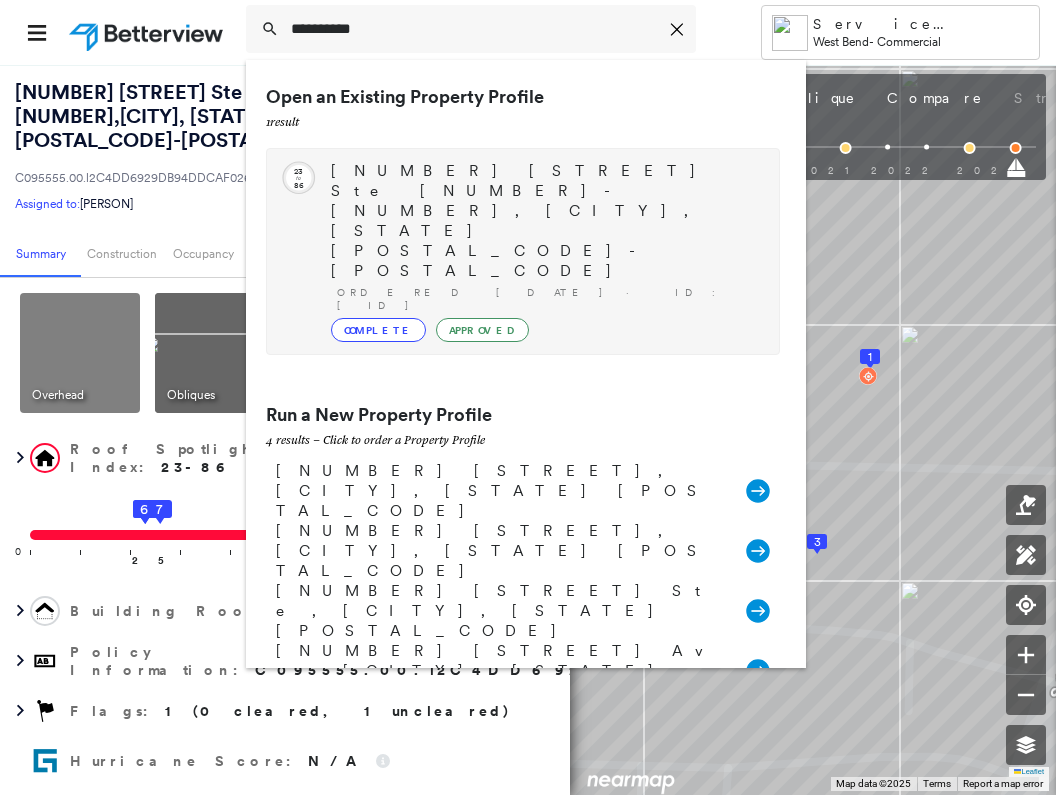 click on "1990 S 11th St Ste 44-49, Niles, MI 49120-4075" at bounding box center [545, 221] 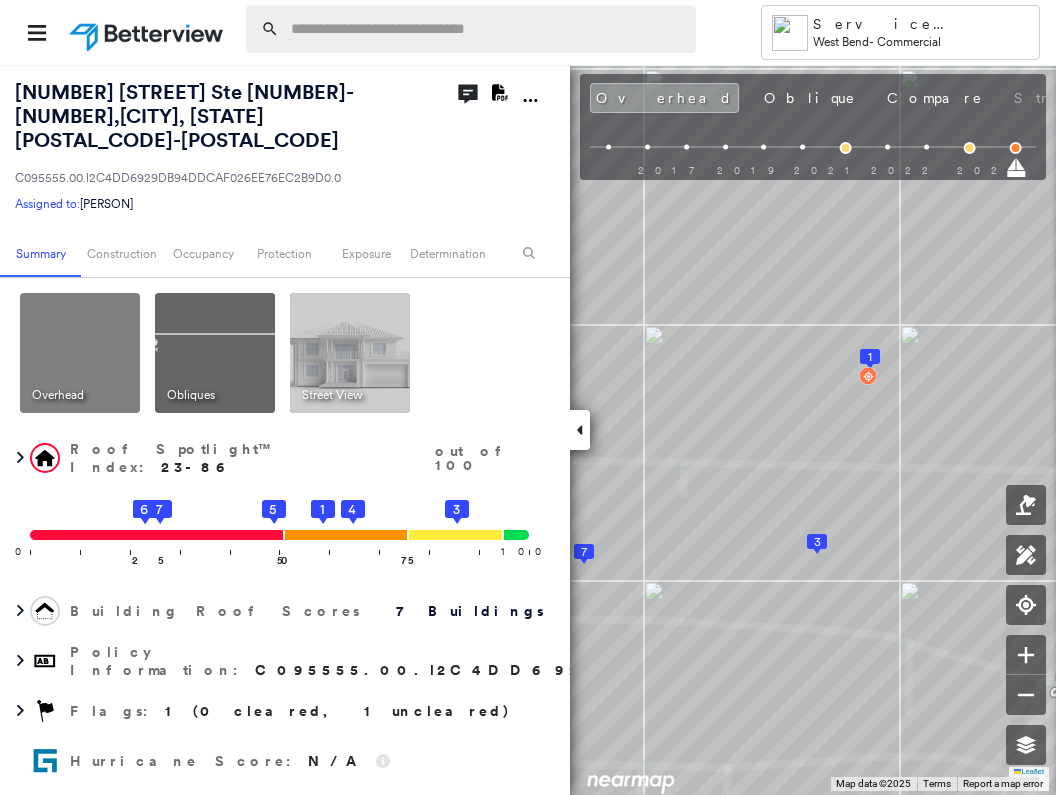 click at bounding box center [487, 29] 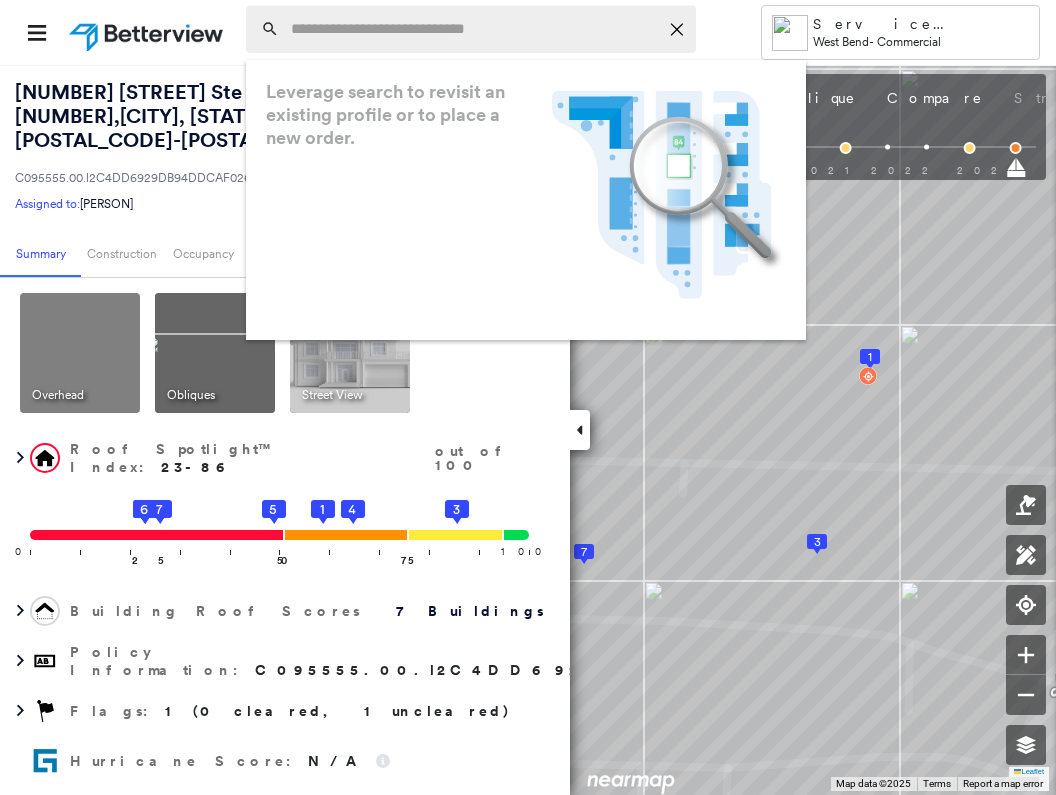 click at bounding box center [474, 29] 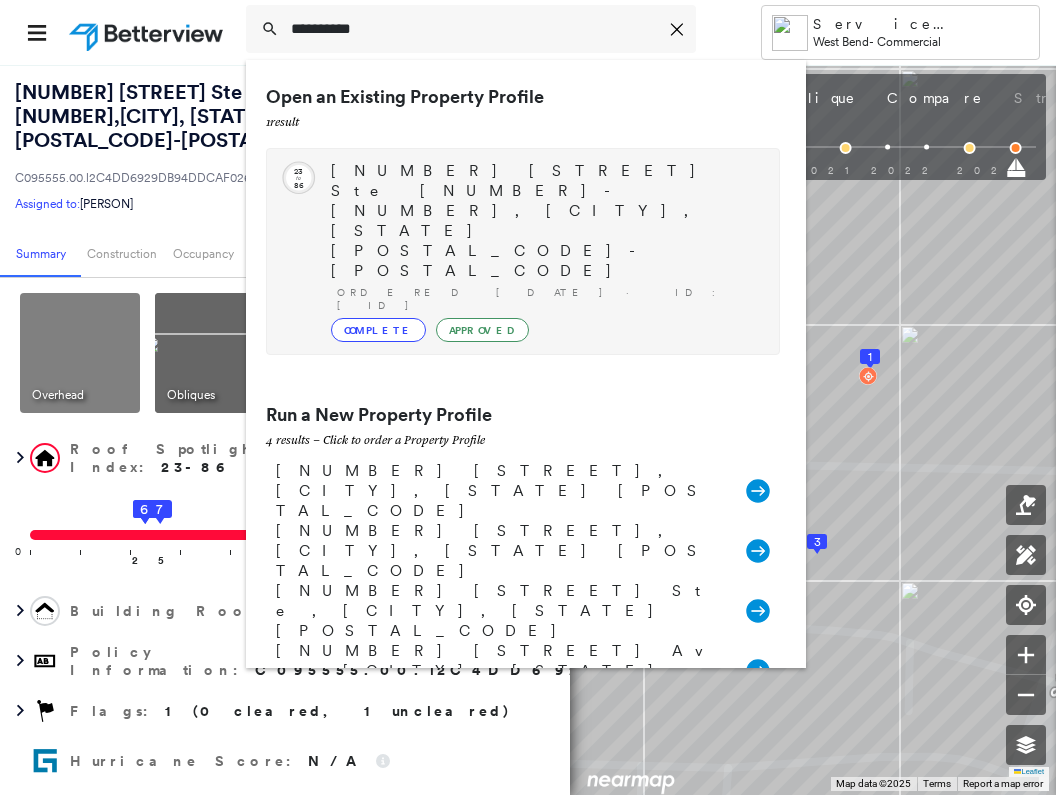 type on "**********" 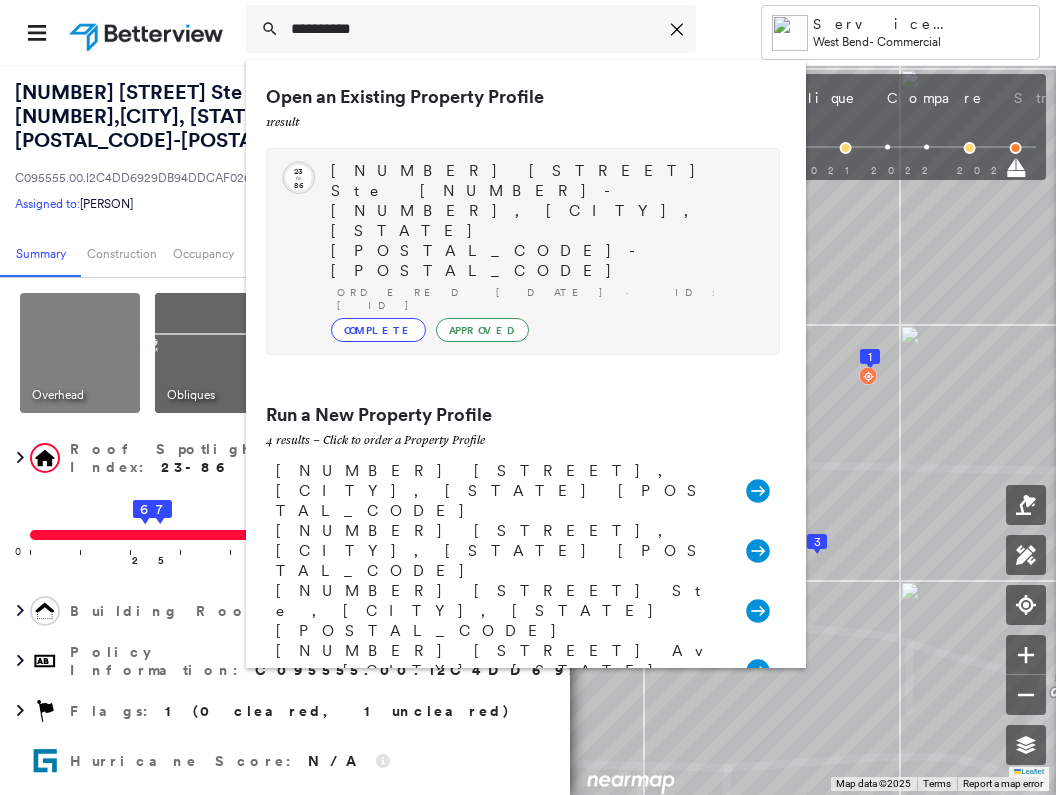 click on "1990 S 11th St Ste 44-49, Niles, MI 49120-4075 Ordered 09/27/23 · ID: B445050.00.lC328C27D1D154D94B965A46FD6AF0A21.0 Complete Approved" at bounding box center (545, 251) 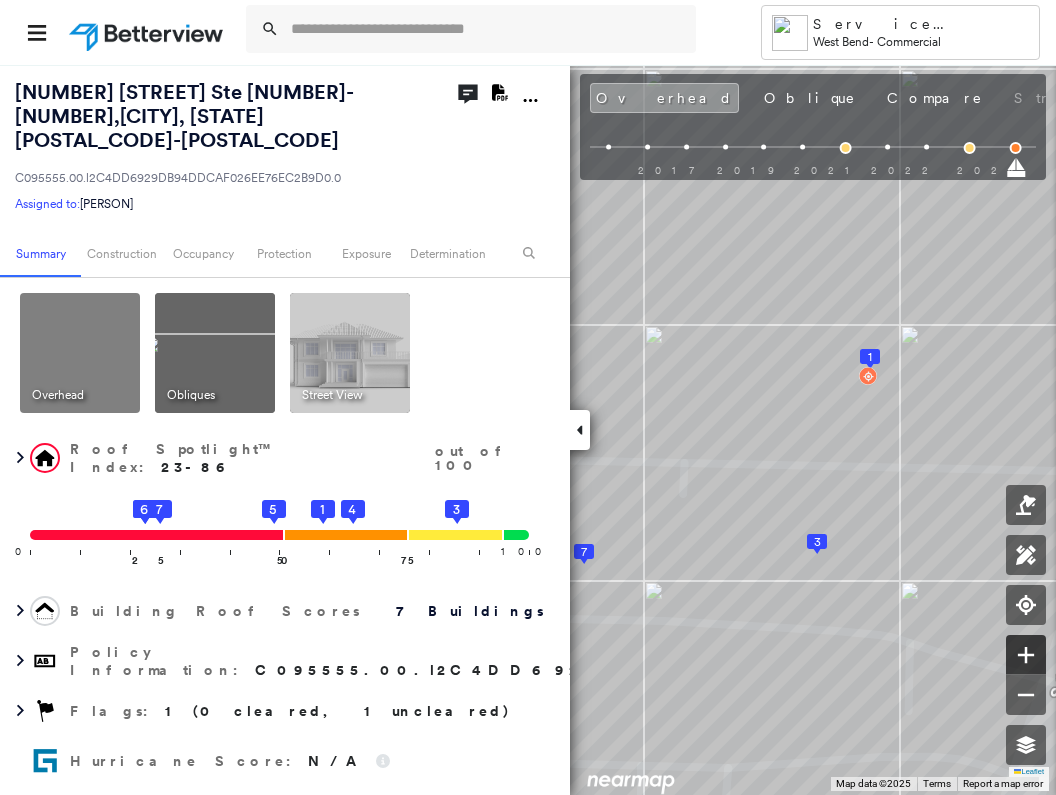 click 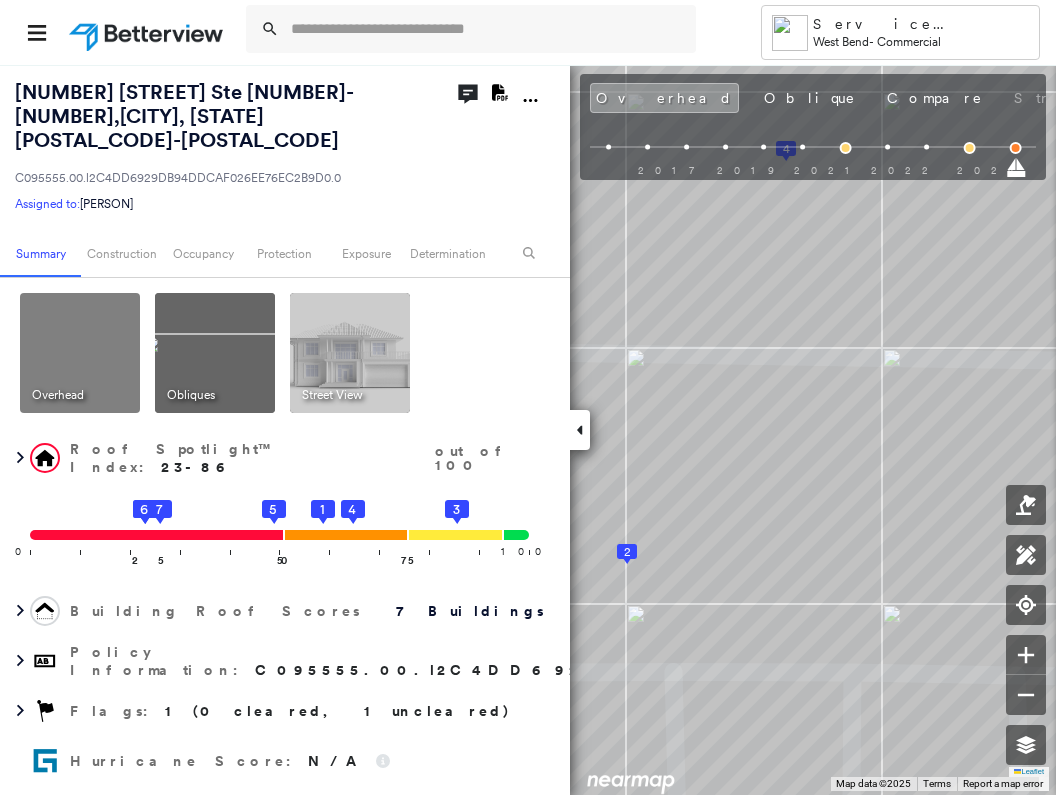 click on "Tower Service Account West Bend  -   Commercial 1990 S 11th St Ste 44-49 ,  Niles, MI 49120-4075 C095555.00.l2C4DD6929DB94DDCAF026EE76EC2B9D0.0 Assigned to:  Beth Payne Assigned to:  Beth Payne C095555.00.l2C4DD6929DB94DDCAF026EE76EC2B9D0.0 Assigned to:  Beth Payne Open Comments Download PDF Report Summary Construction Occupancy Protection Exposure Determination Overhead Obliques Street View Roof Spotlight™ Index :  23-86 out of 100 0 100 25 2 6 50 5 7 75 1 4 3 Building Roof Scores 7 Buildings Policy Information :  C095555.00.l2C4DD6929DB94DDCAF026EE76EC2B9D0.0 Flags :  1 (0 cleared, 1 uncleared) Hurricane Score :  N/A Wildfire Risk Score Value :  3 Construction Roof Spotlights :  Missing Shingles, Staining, Overhang, Vent Property Features :  Car, Water Hazard, Cracked Pavement, Disintegrated Pavement, Significantly Stained Pavement and 2 more Roof Size & Shape :  7 buildings  Assessor and MLS Details Property Lookup ReportAll Assessors BuildZoom - Building Permit Data and Analysis Occupancy Ownership :" at bounding box center [528, 397] 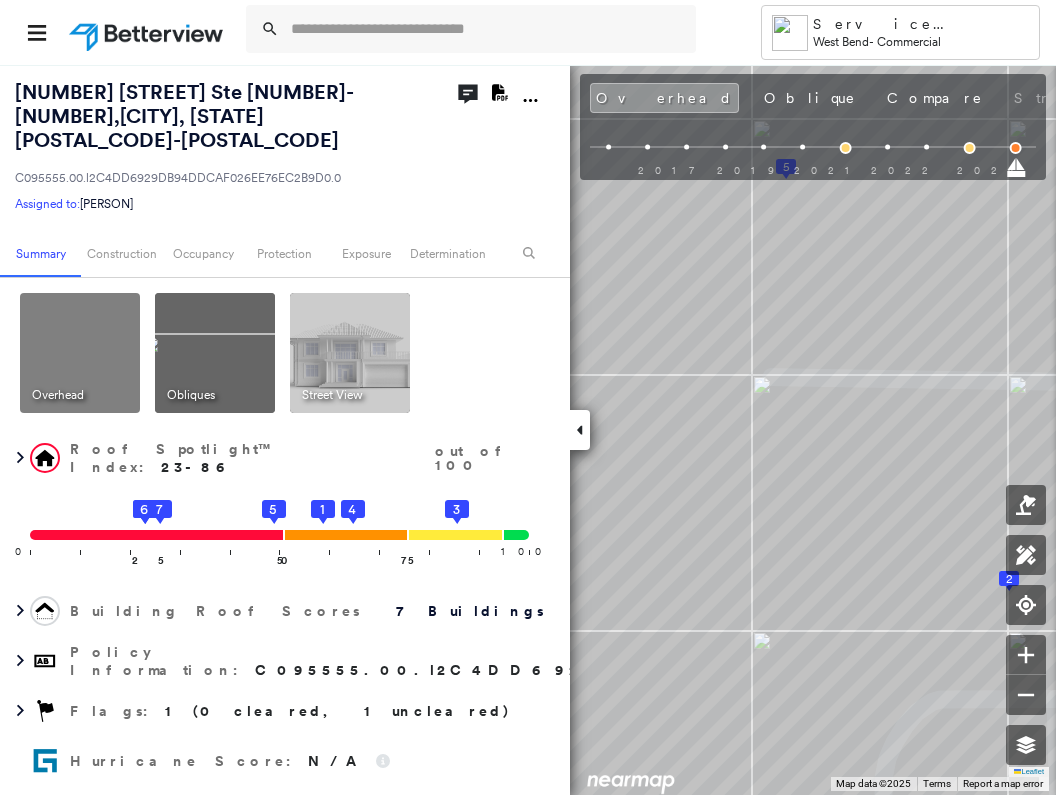 click on "Tower Service Account West Bend  -   Commercial 1990 S 11th St Ste 44-49 ,  Niles, MI 49120-4075 C095555.00.l2C4DD6929DB94DDCAF026EE76EC2B9D0.0 Assigned to:  Beth Payne Assigned to:  Beth Payne C095555.00.l2C4DD6929DB94DDCAF026EE76EC2B9D0.0 Assigned to:  Beth Payne Open Comments Download PDF Report Summary Construction Occupancy Protection Exposure Determination Overhead Obliques Street View Roof Spotlight™ Index :  23-86 out of 100 0 100 25 2 6 50 5 7 75 1 4 3 Building Roof Scores 7 Buildings Policy Information :  C095555.00.l2C4DD6929DB94DDCAF026EE76EC2B9D0.0 Flags :  1 (0 cleared, 1 uncleared) Hurricane Score :  N/A Wildfire Risk Score Value :  3 Construction Roof Spotlights :  Missing Shingles, Staining, Overhang, Vent Property Features :  Car, Water Hazard, Cracked Pavement, Disintegrated Pavement, Significantly Stained Pavement and 2 more Roof Size & Shape :  7 buildings  Assessor and MLS Details Property Lookup ReportAll Assessors BuildZoom - Building Permit Data and Analysis Occupancy Ownership :" at bounding box center [528, 397] 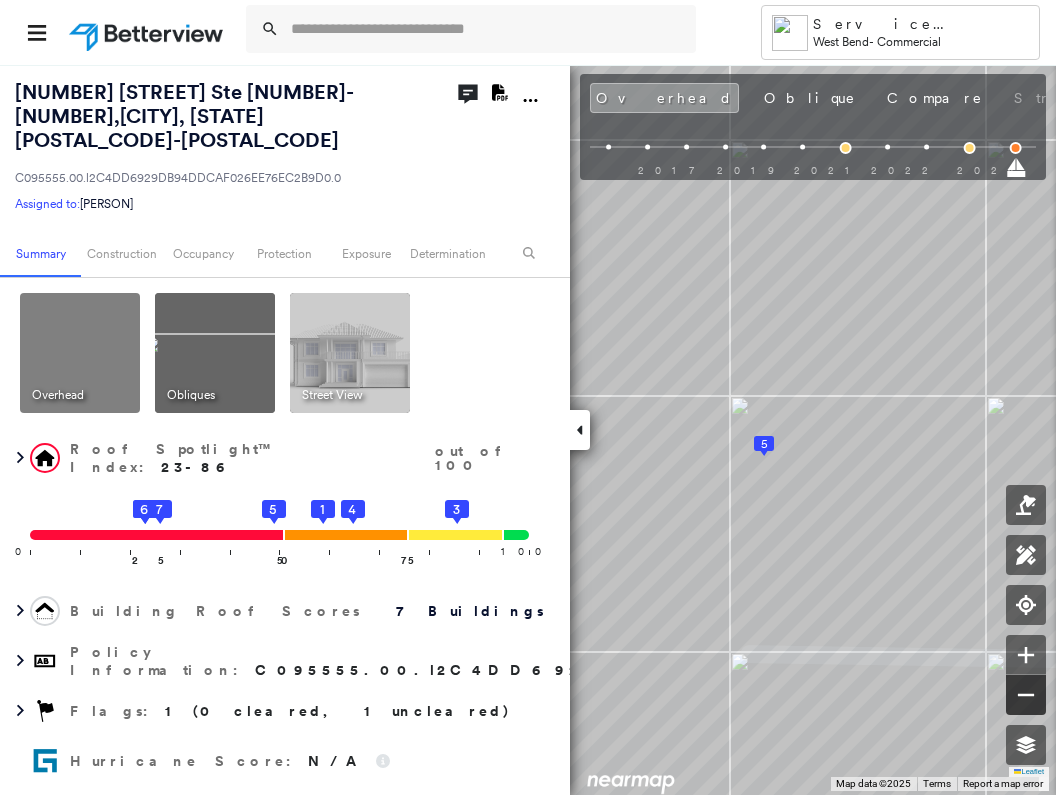 click 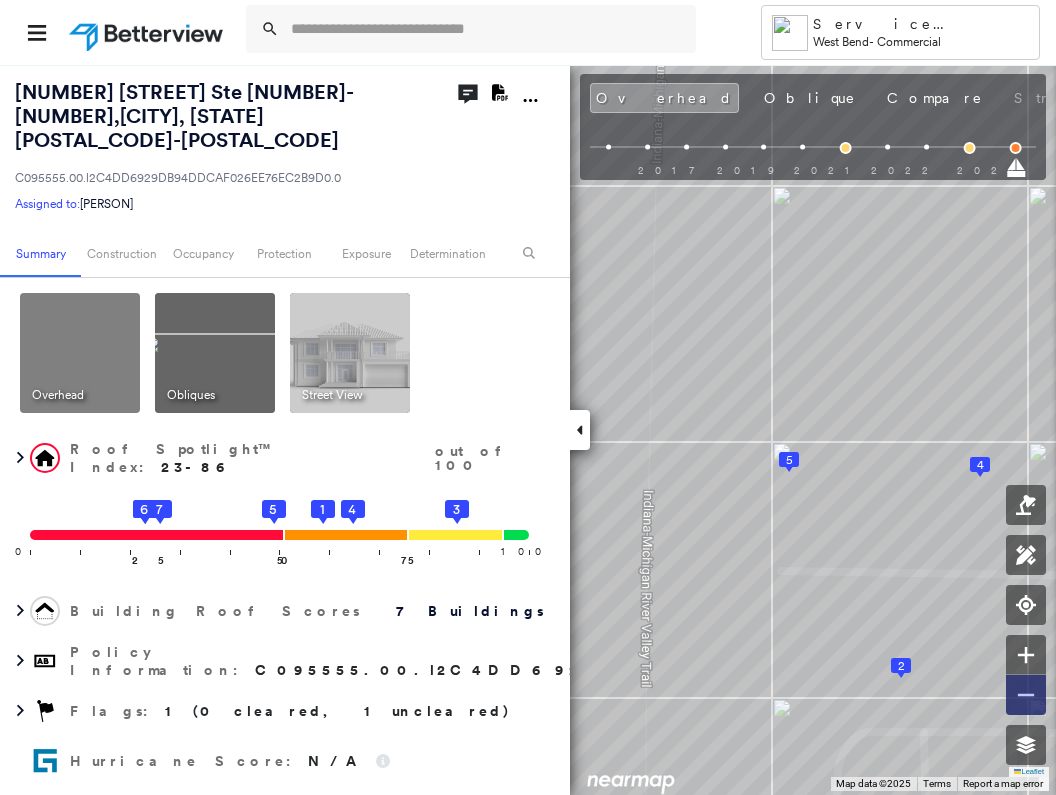 click 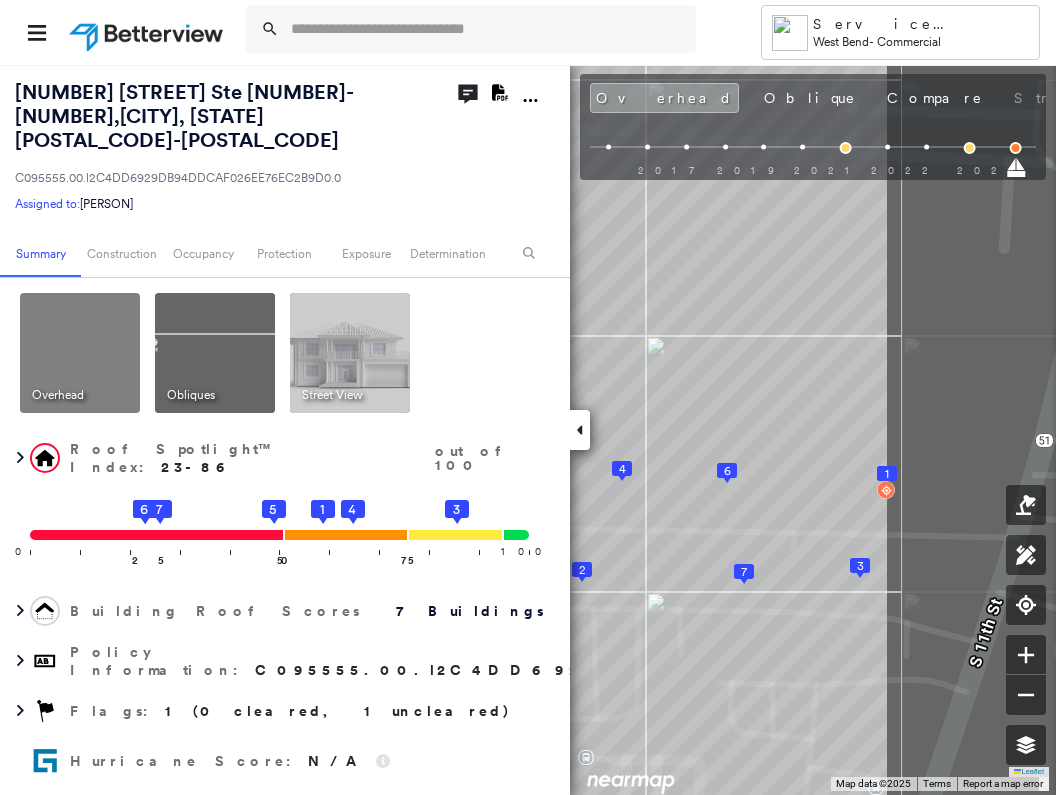 click on "1990 S 11th St Ste 44-49 ,  Niles, MI 49120-4075 C095555.00.l2C4DD6929DB94DDCAF026EE76EC2B9D0.0 Assigned to:  Beth Payne Assigned to:  Beth Payne C095555.00.l2C4DD6929DB94DDCAF026EE76EC2B9D0.0 Assigned to:  Beth Payne Open Comments Download PDF Report Summary Construction Occupancy Protection Exposure Determination Overhead Obliques Street View Roof Spotlight™ Index :  23-86 out of 100 0 100 25 2 6 50 5 7 75 1 4 3 Building Roof Scores 7 Buildings Policy Information :  C095555.00.l2C4DD6929DB94DDCAF026EE76EC2B9D0.0 Flags :  1 (0 cleared, 1 uncleared) Hurricane Score :  N/A Wildfire Risk Score Value :  3 Construction Roof Spotlights :  Missing Shingles, Staining, Overhang, Vent Property Features :  Car, Water Hazard, Cracked Pavement, Disintegrated Pavement, Significantly Stained Pavement and 2 more Roof Size & Shape :  7 buildings  Assessor and MLS Details Property Lookup ReportAll Assessors BuildZoom - Building Permit Data and Analysis Occupancy Ownership Place Detail SmartyStreets - Geocode Protection :" at bounding box center [528, 429] 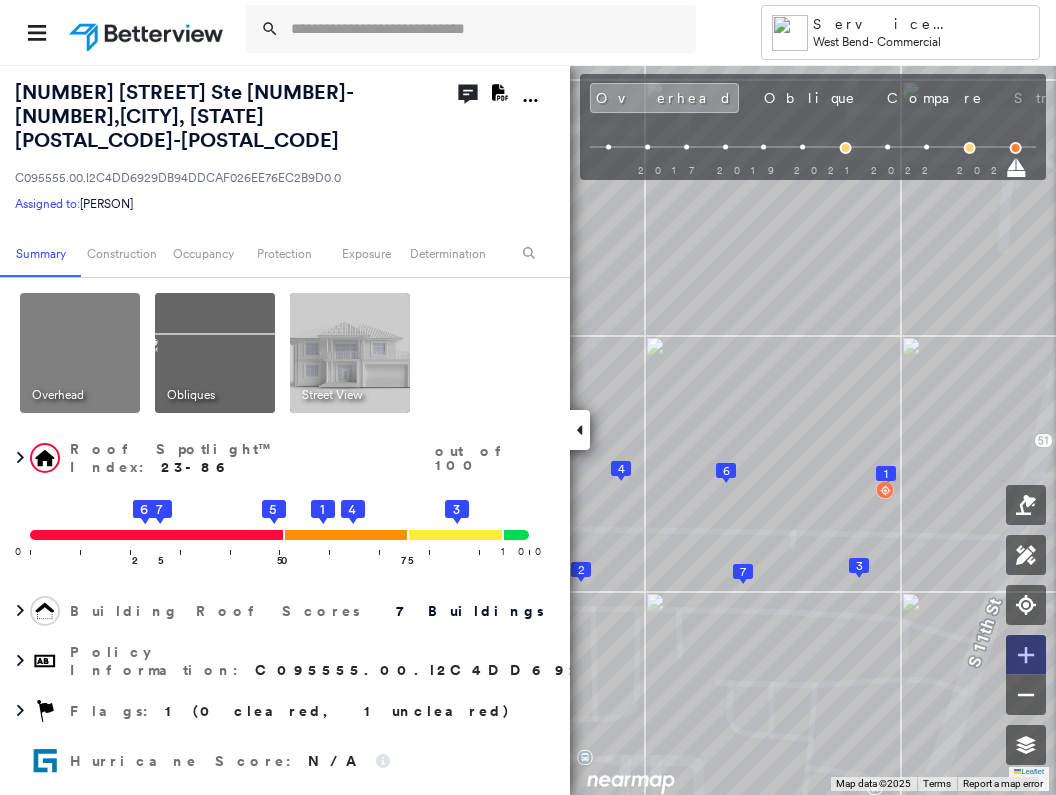 click 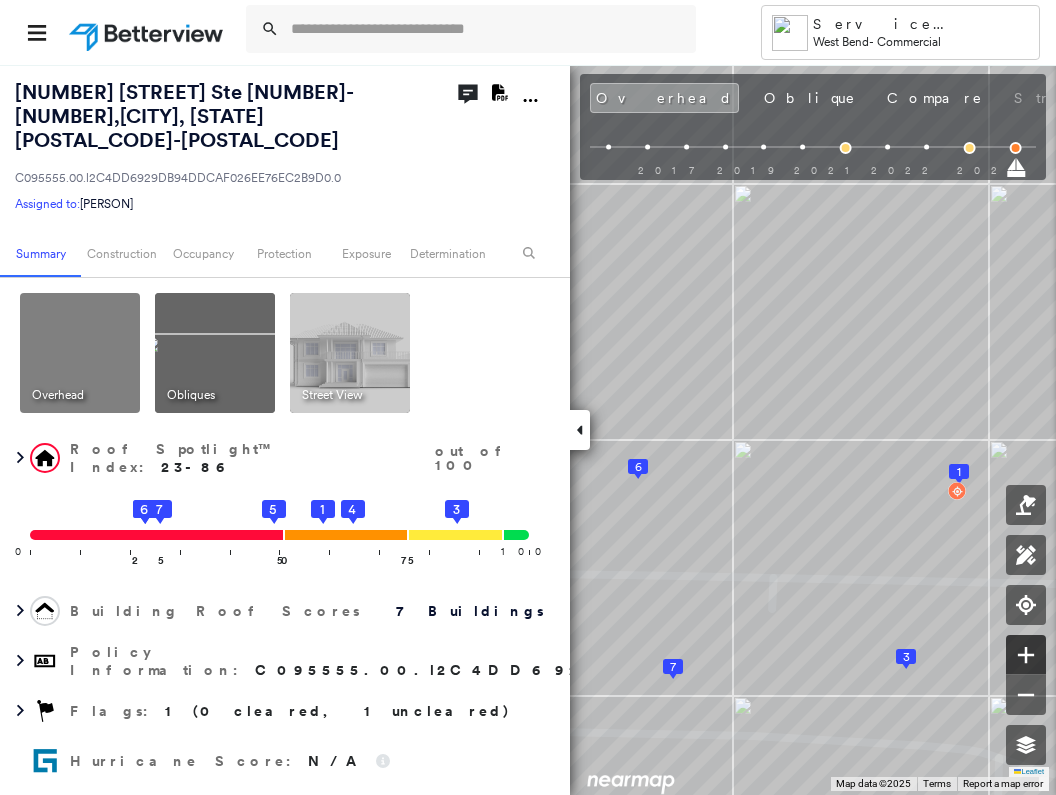 click 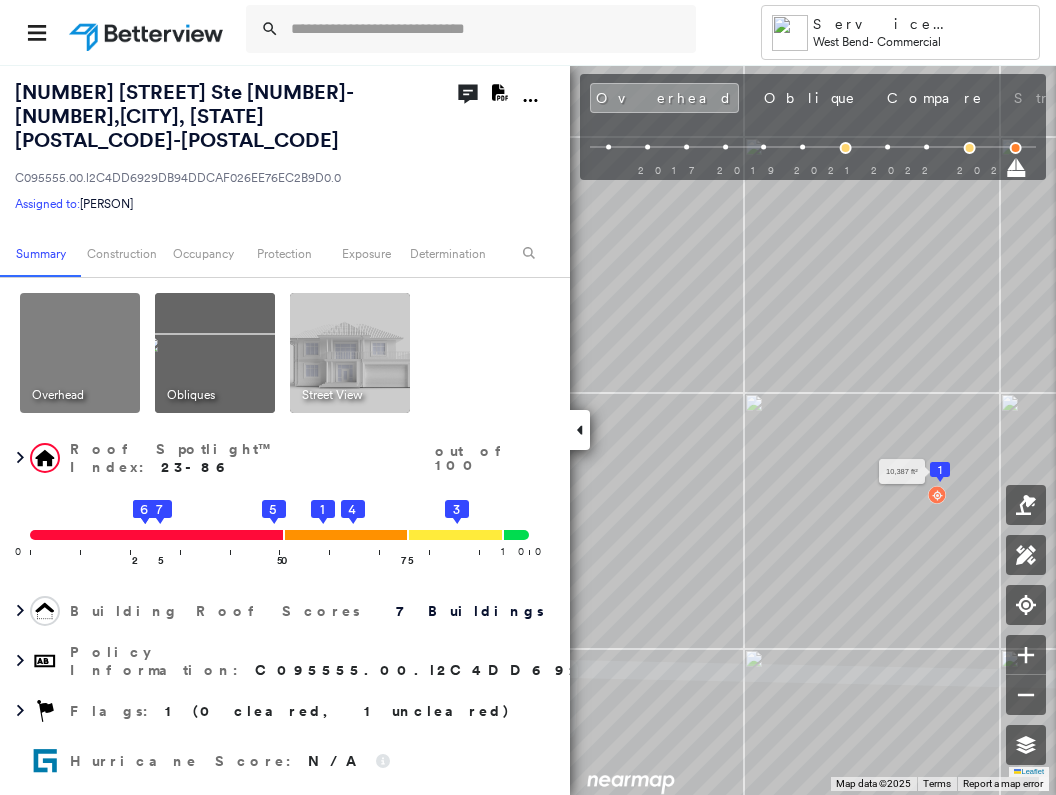 click on "1" at bounding box center [940, 470] 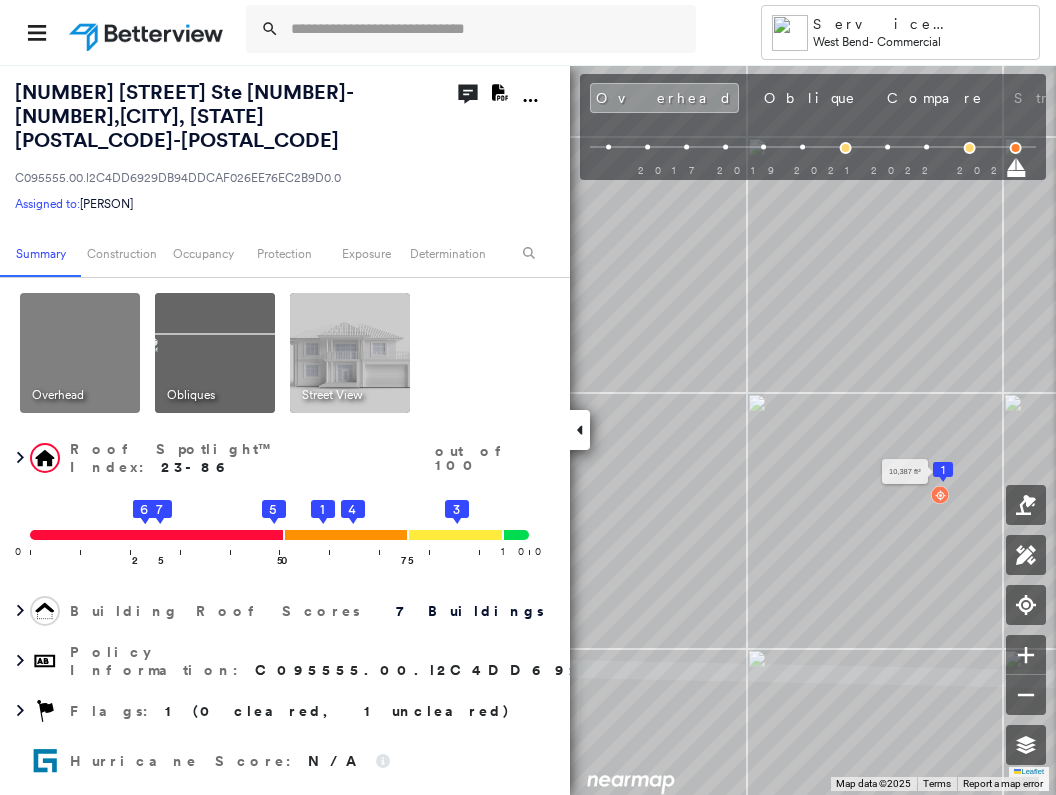 click on "1" at bounding box center [943, 470] 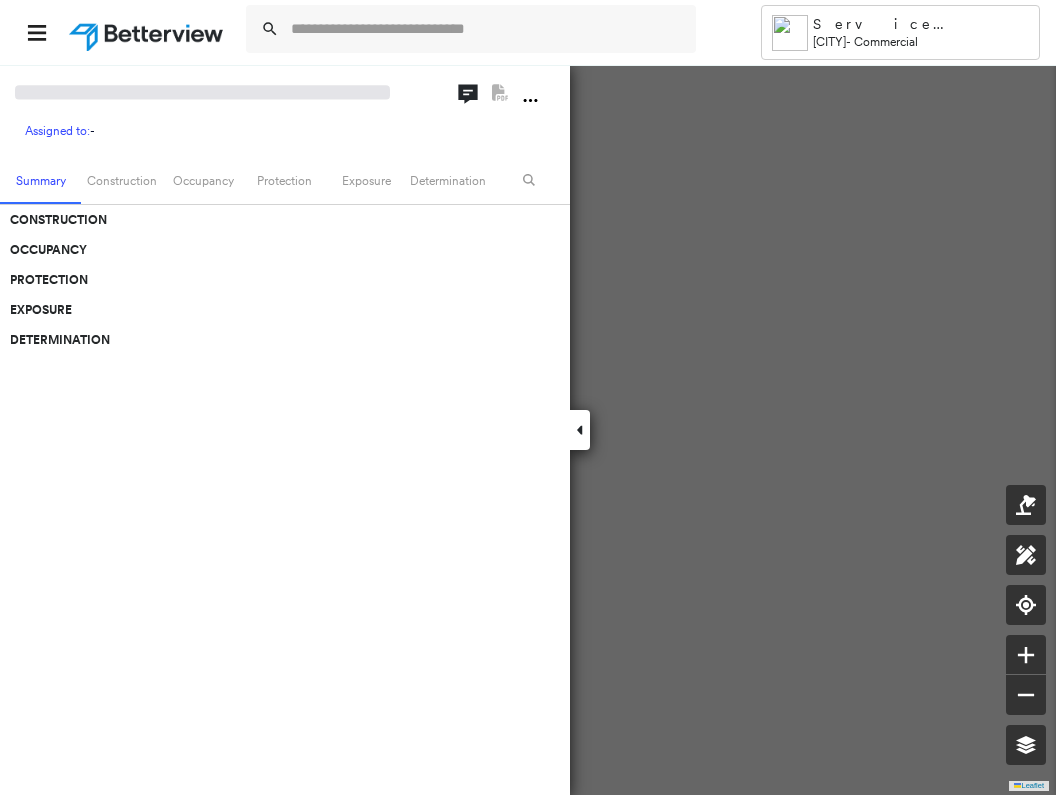scroll, scrollTop: 0, scrollLeft: 0, axis: both 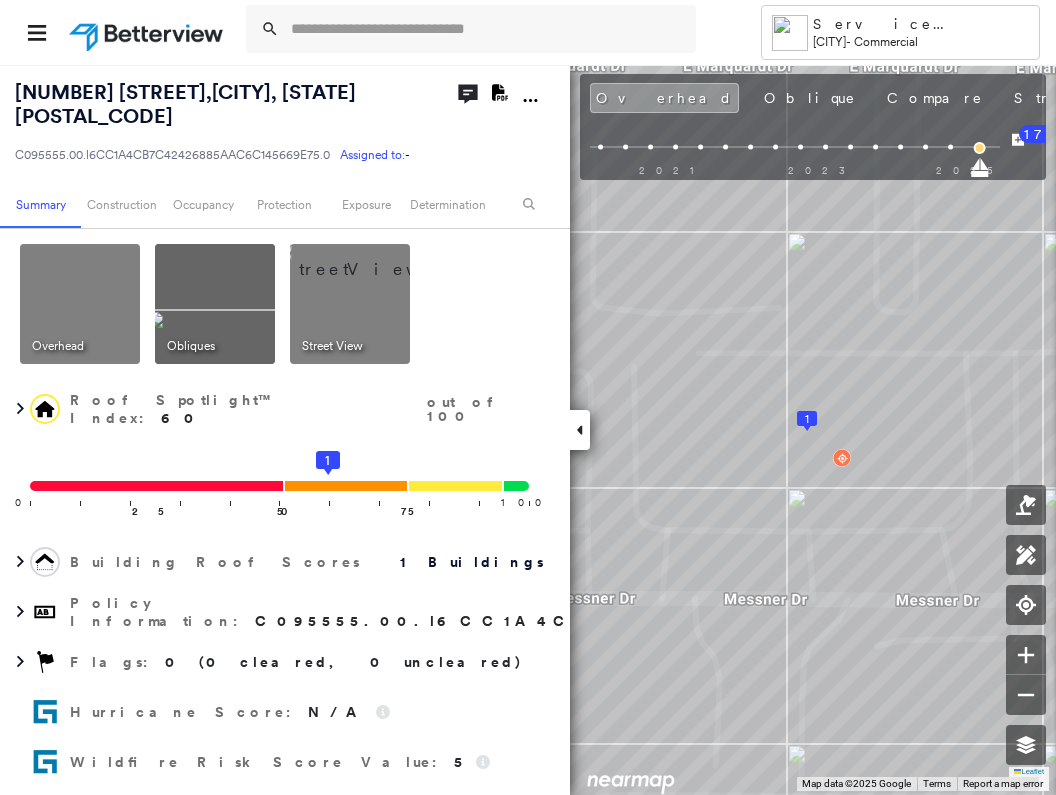 click at bounding box center (374, 259) 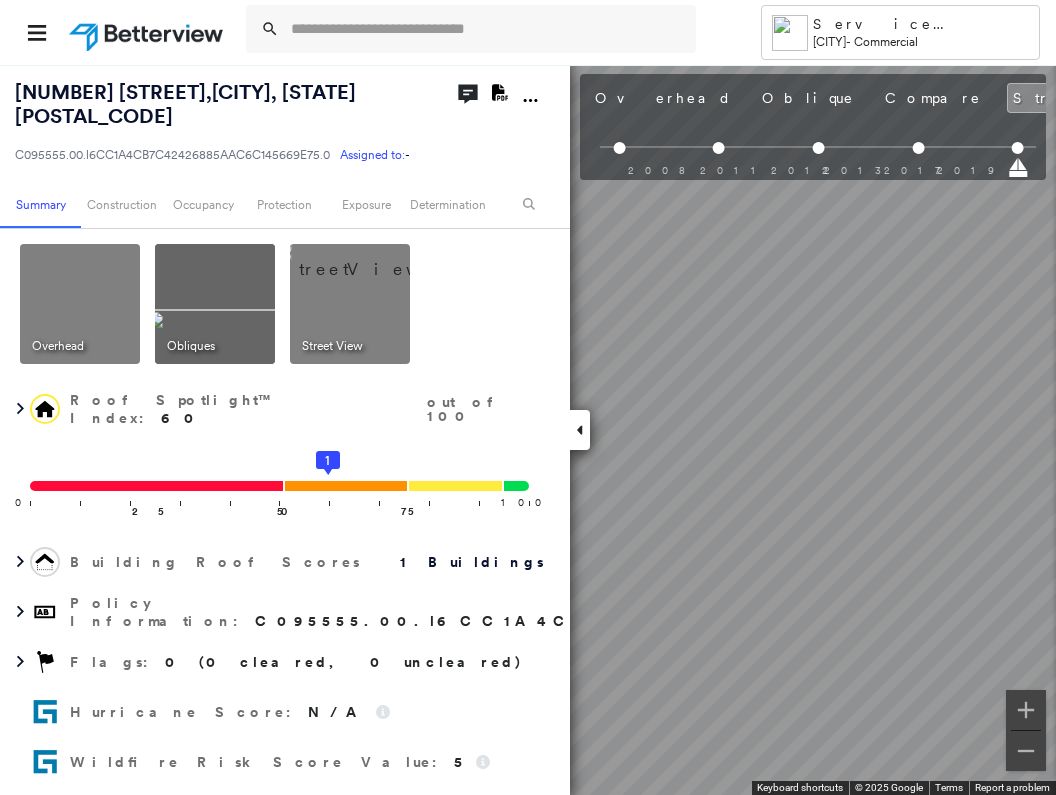scroll, scrollTop: 0, scrollLeft: 373, axis: horizontal 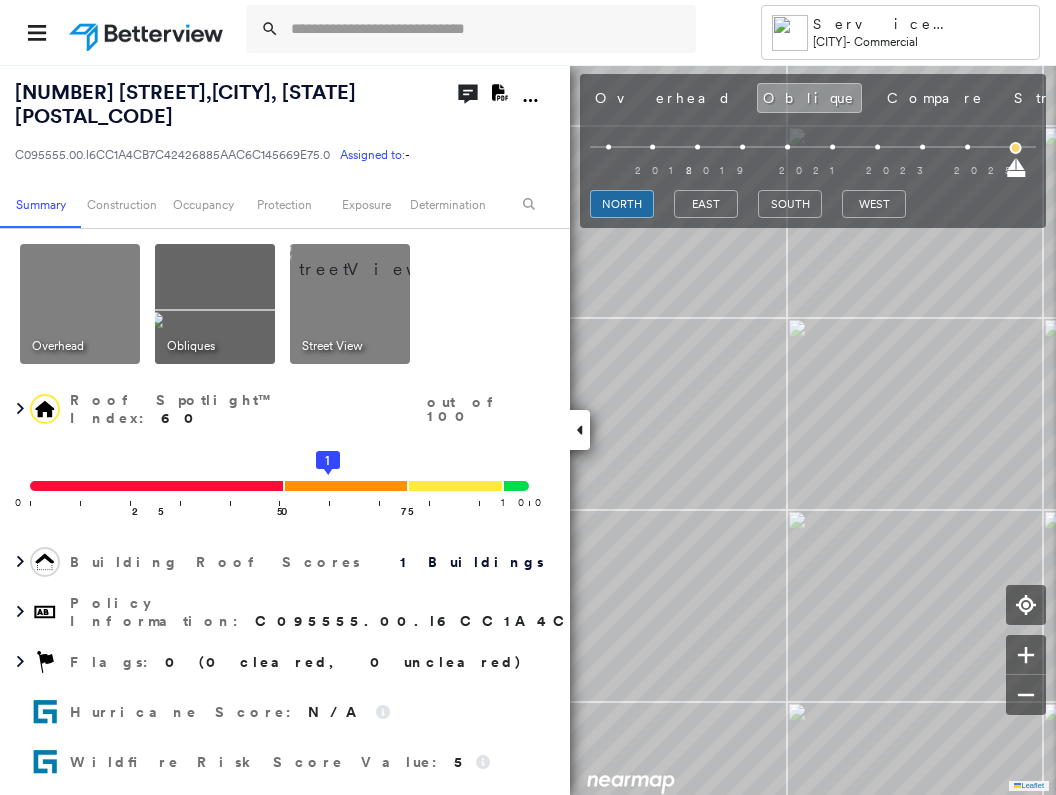 click at bounding box center [80, 304] 